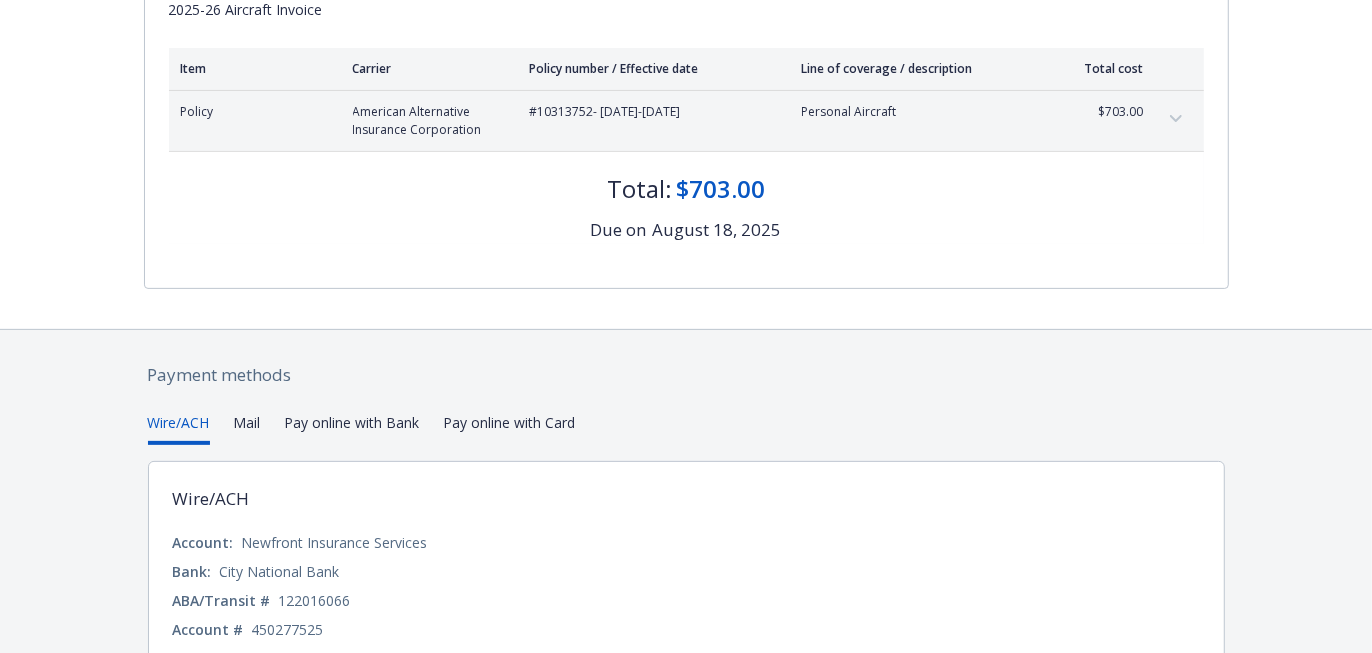 scroll, scrollTop: 426, scrollLeft: 0, axis: vertical 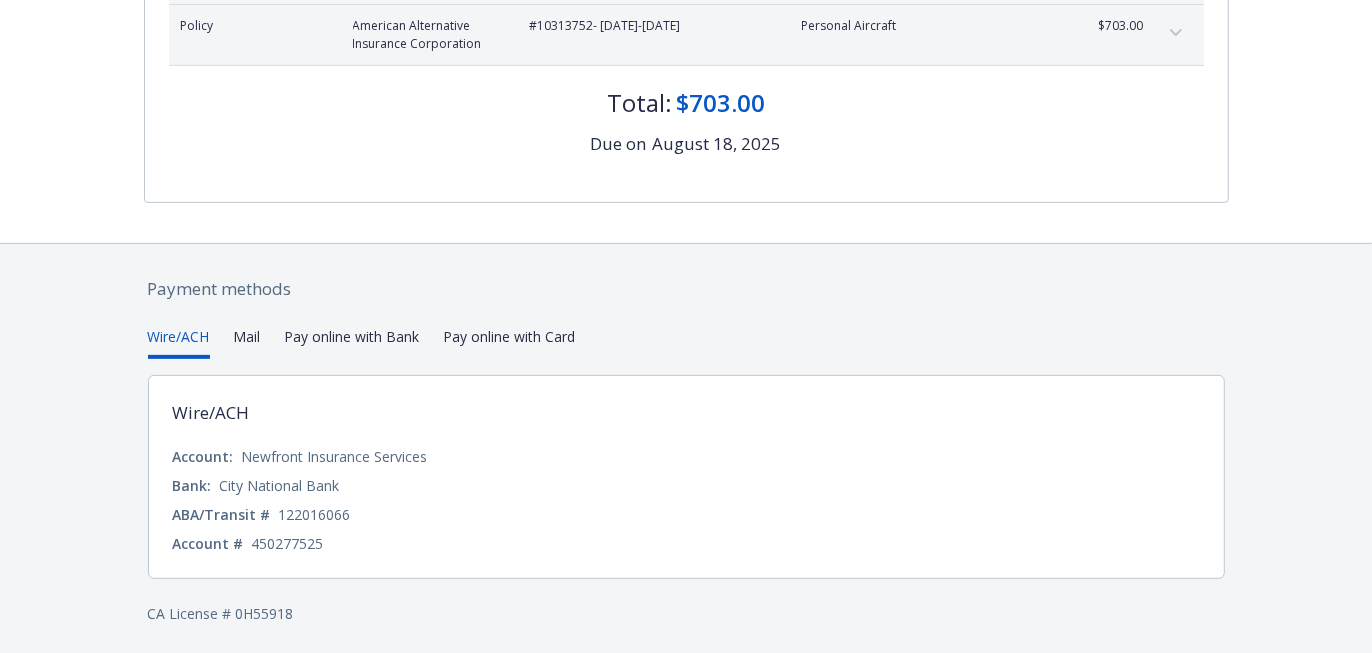 click on "Pay online with Bank" at bounding box center (352, 342) 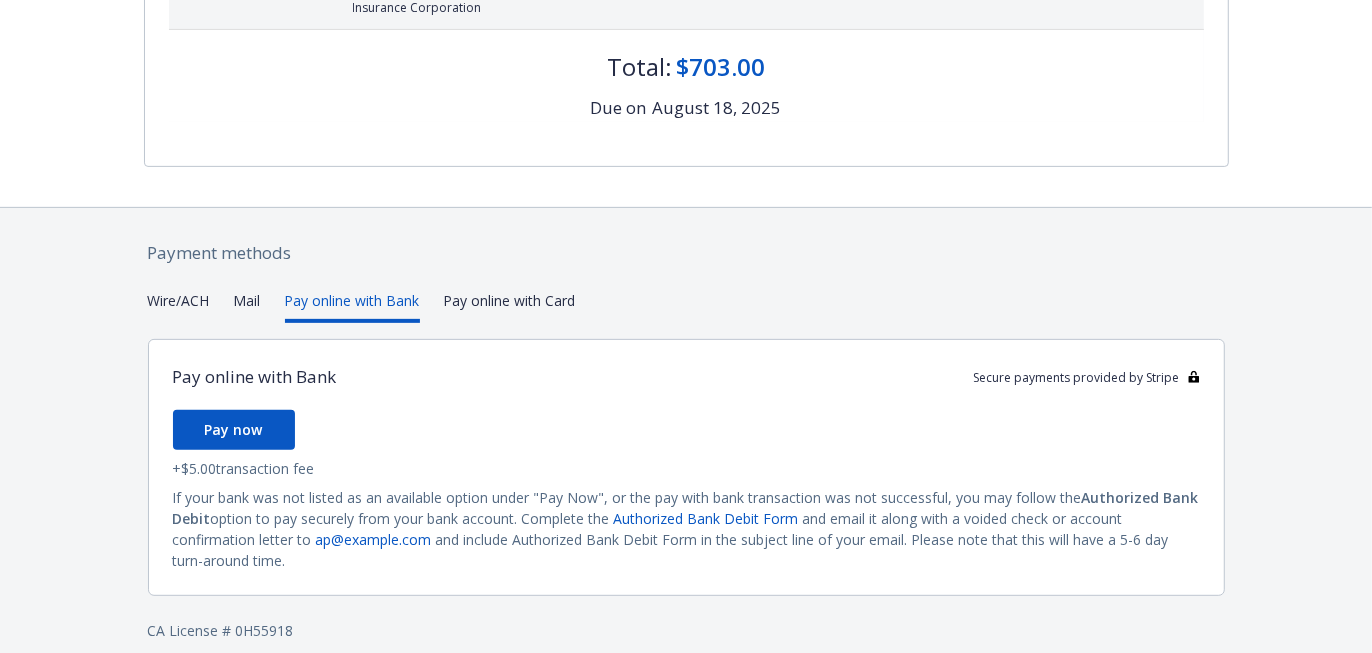 scroll, scrollTop: 479, scrollLeft: 0, axis: vertical 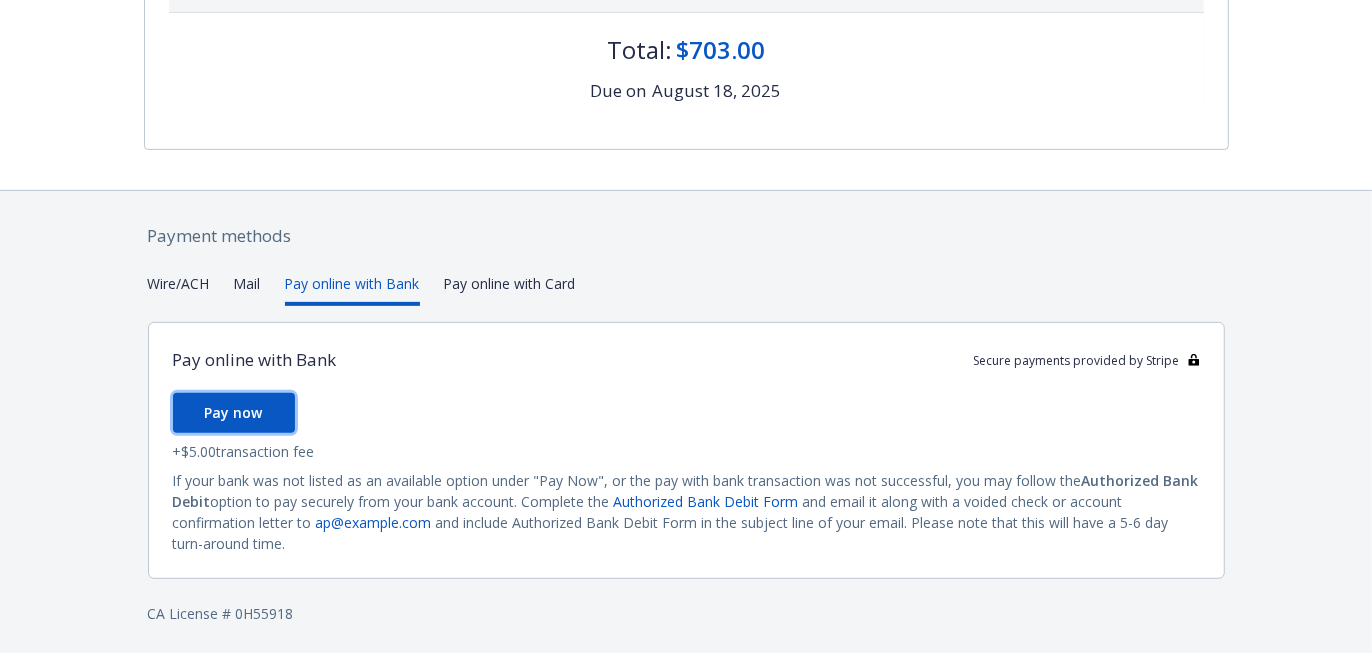click on "Pay now" at bounding box center (234, 412) 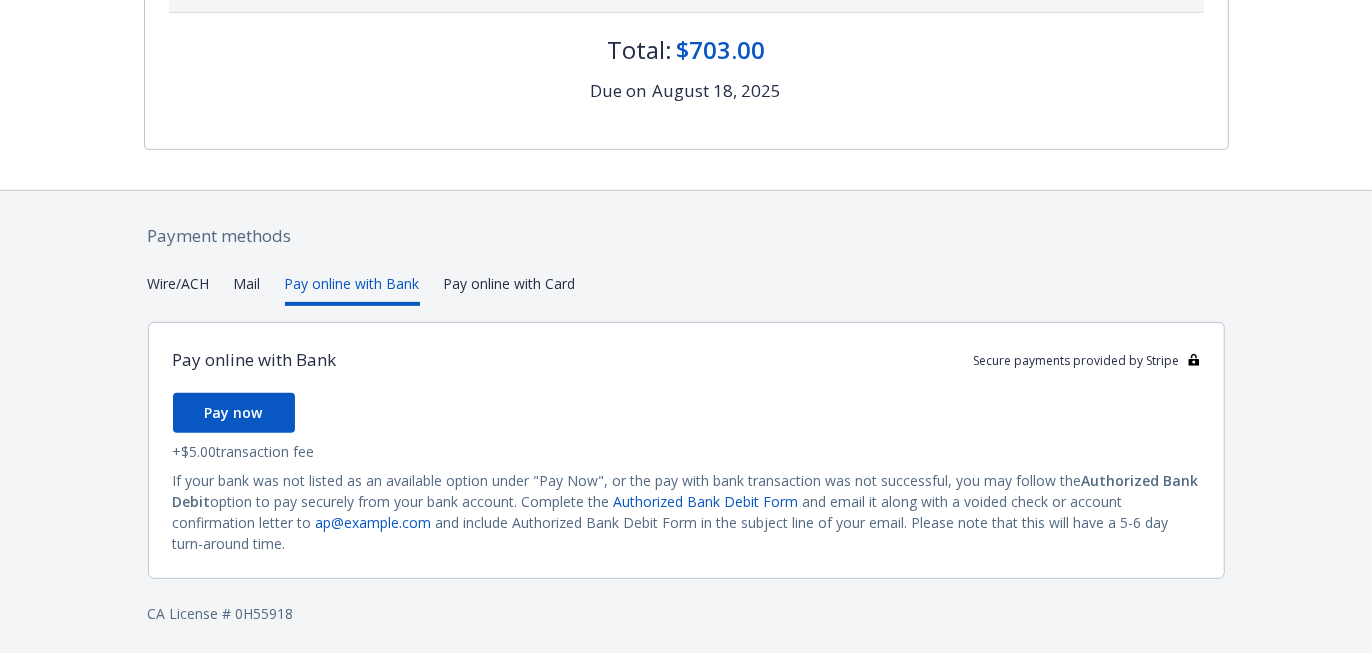 scroll, scrollTop: 387, scrollLeft: 0, axis: vertical 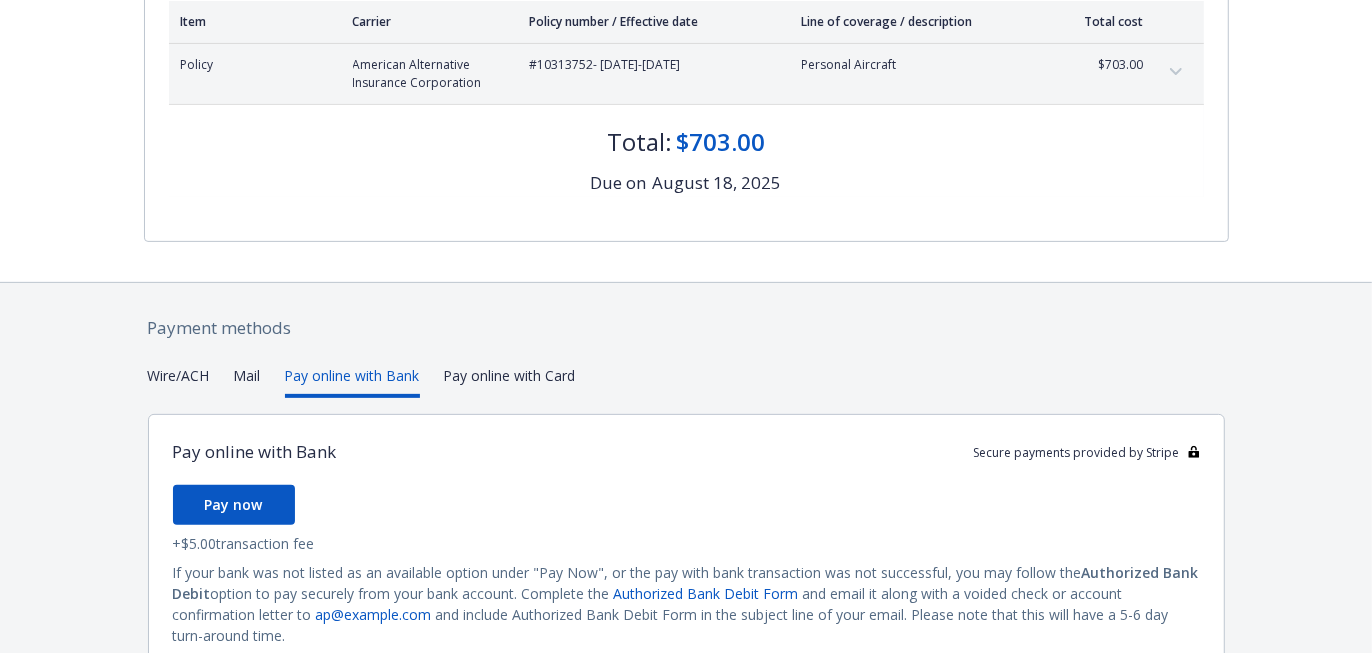 click on "Payment methods Wire/ACH Mail Pay online with Bank Pay online with Card Pay online with Bank Secure payments provided by Stripe Pay now + $5.00  transaction fee If your bank was not listed as an available option under "Pay Now", or the pay with bank transaction was not successful, you may follow the  Authorized Bank Debit  option to pay securely from your bank account. Complete the   Authorized Bank Debit Form   and email it along with a voided check or account confirmation letter to   ap@newfront.com   and include Authorized Bank Debit Form in the subject line of your email. Please note that this will have a 5-6 day turn-around time. CA License # 0H55918" at bounding box center [686, 516] 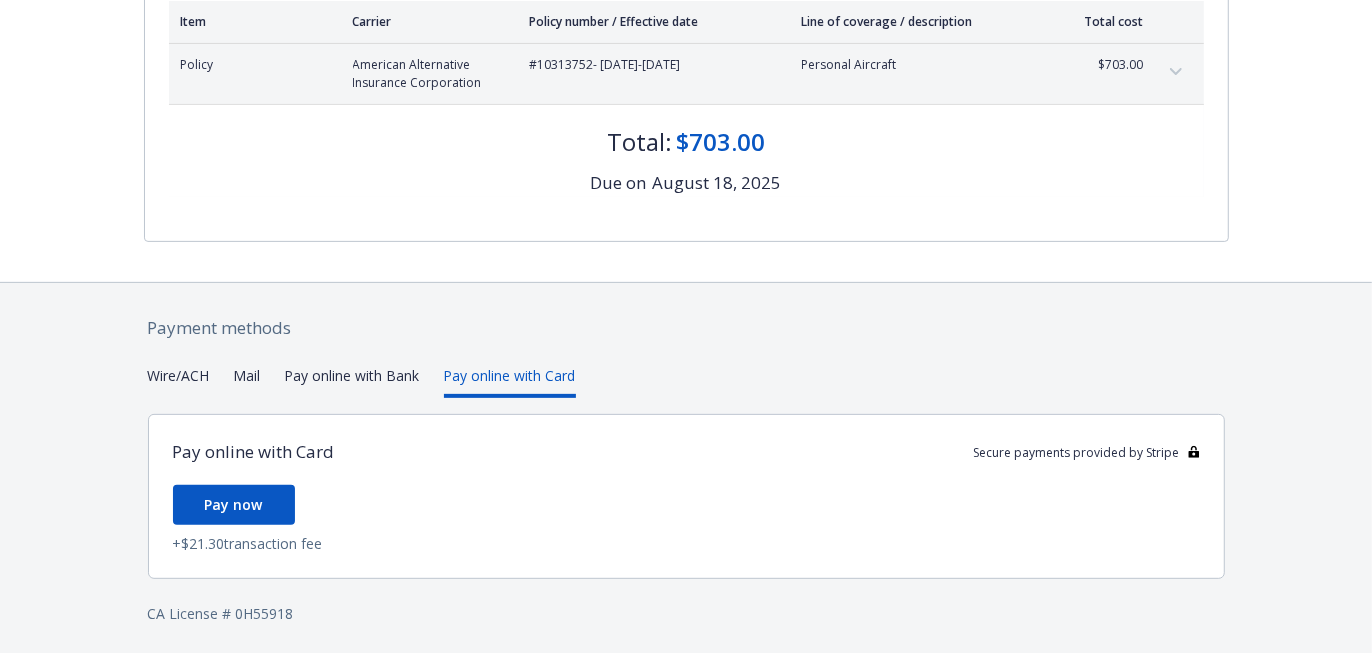 click on "Mail" at bounding box center (247, 381) 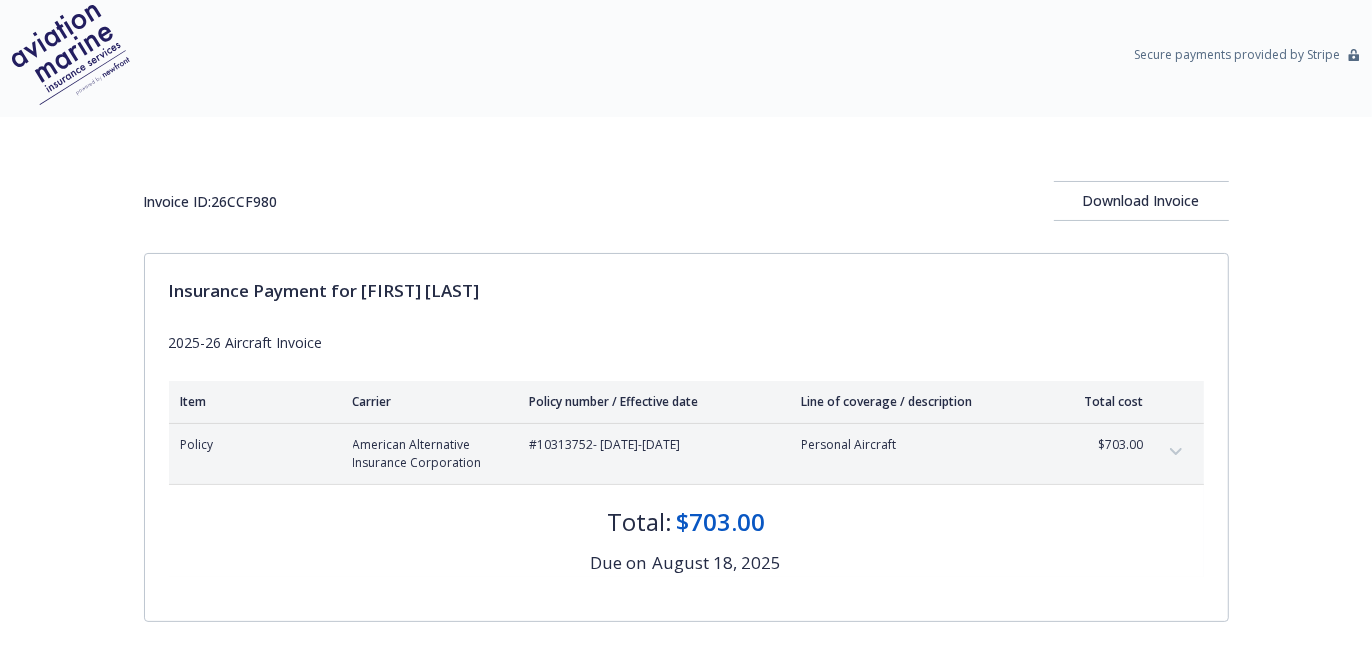 scroll, scrollTop: 0, scrollLeft: 0, axis: both 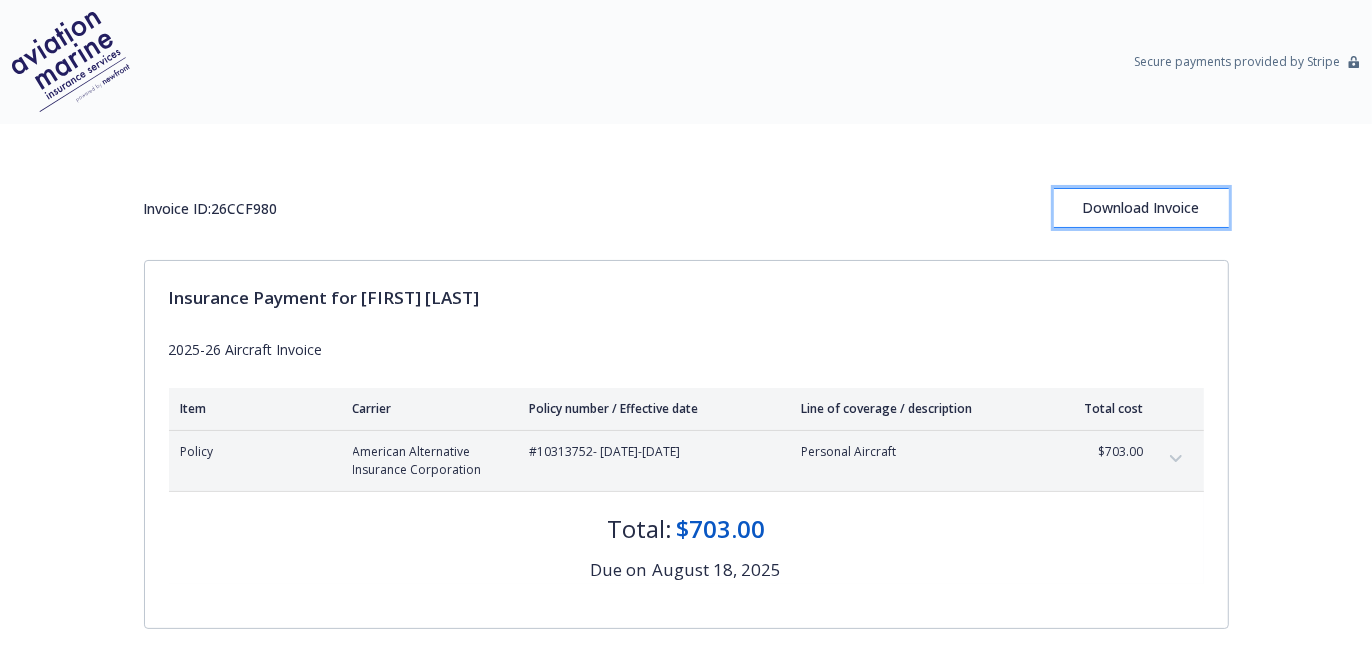 click on "Download Invoice" at bounding box center [1141, 208] 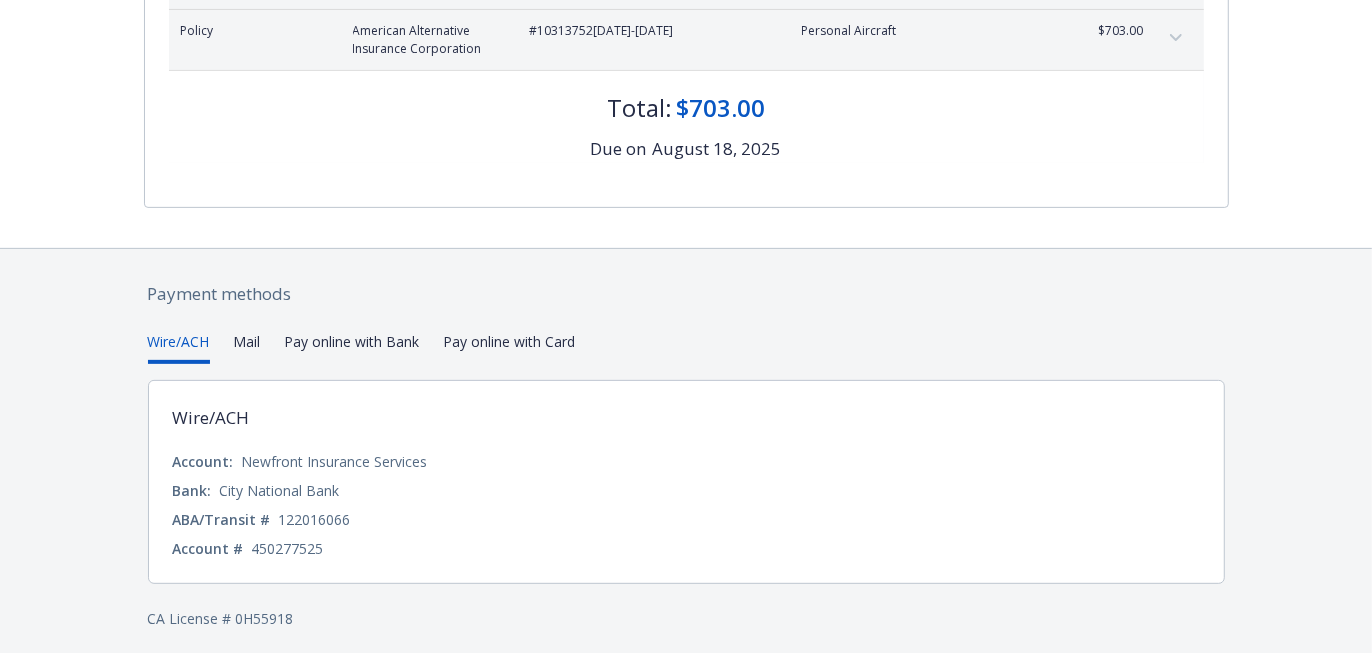 scroll, scrollTop: 426, scrollLeft: 0, axis: vertical 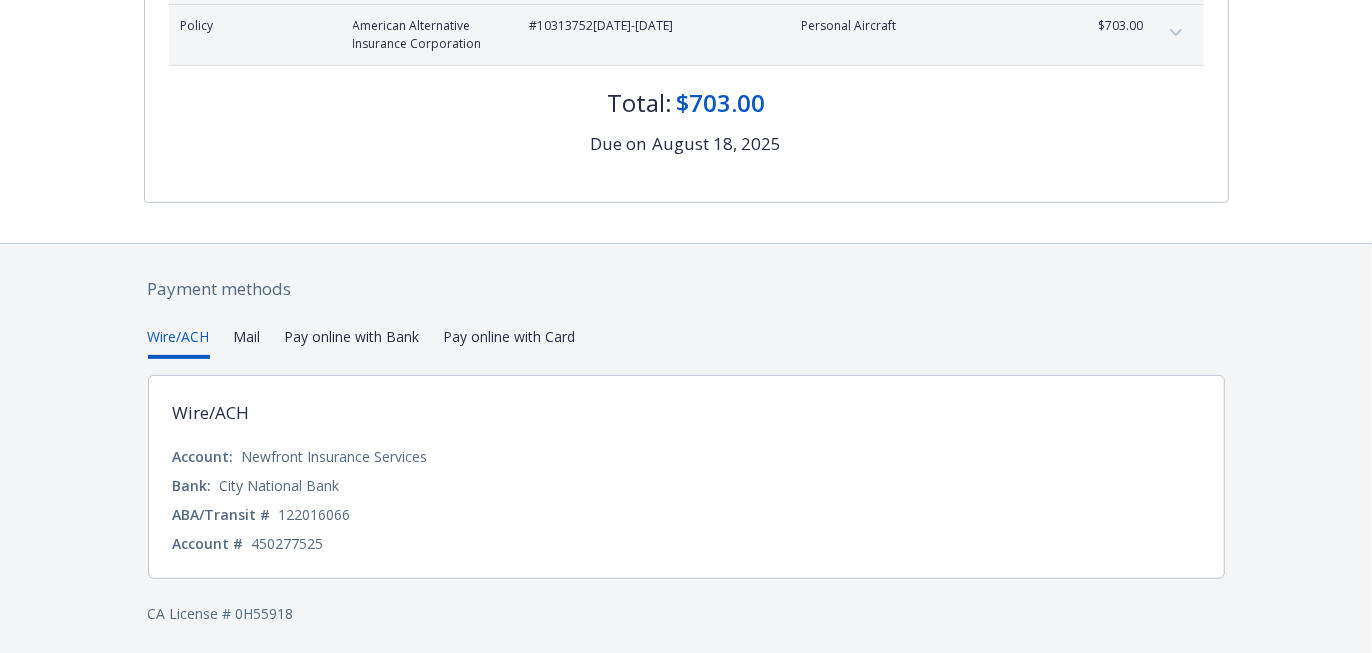 click on "Mail" at bounding box center [247, 342] 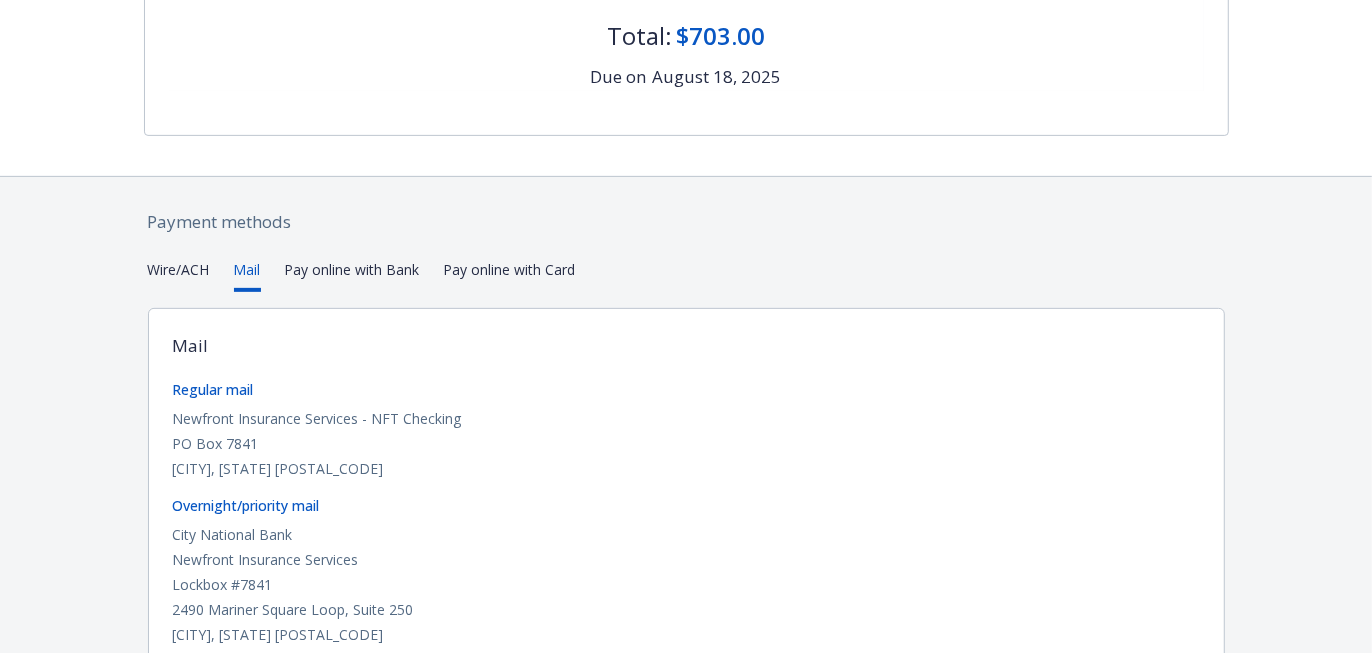 scroll, scrollTop: 585, scrollLeft: 0, axis: vertical 